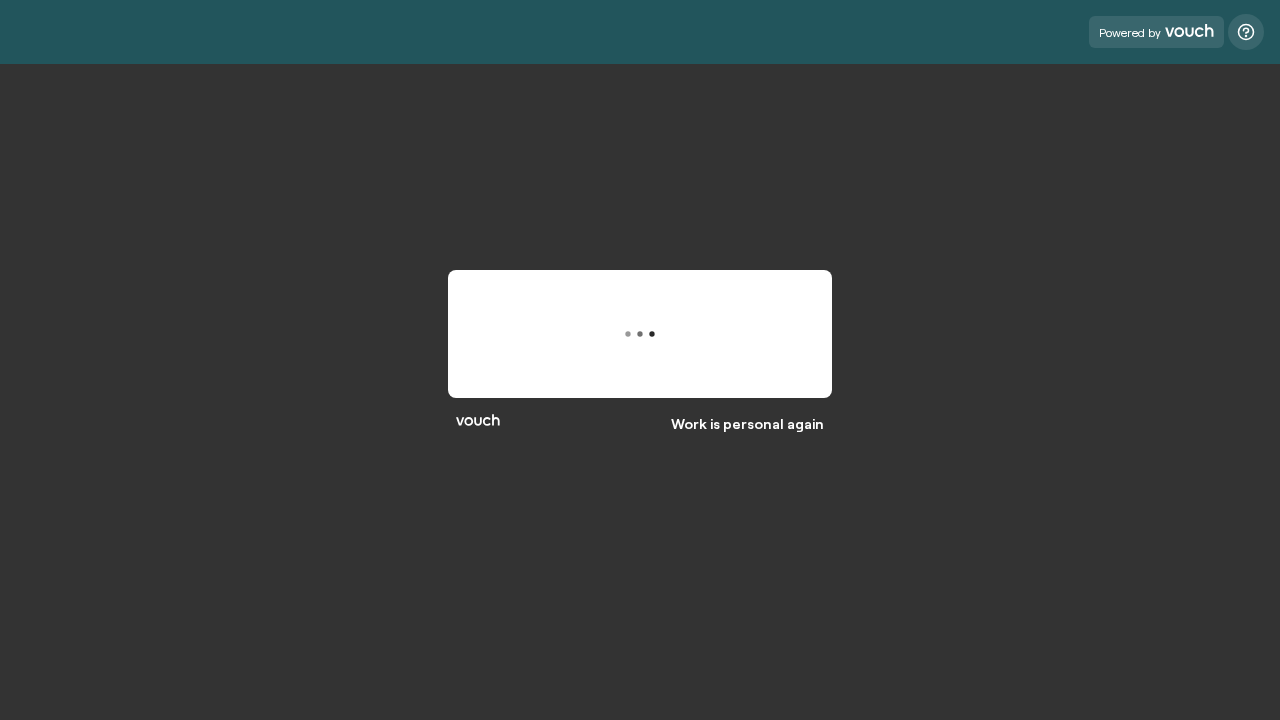 scroll, scrollTop: 0, scrollLeft: 0, axis: both 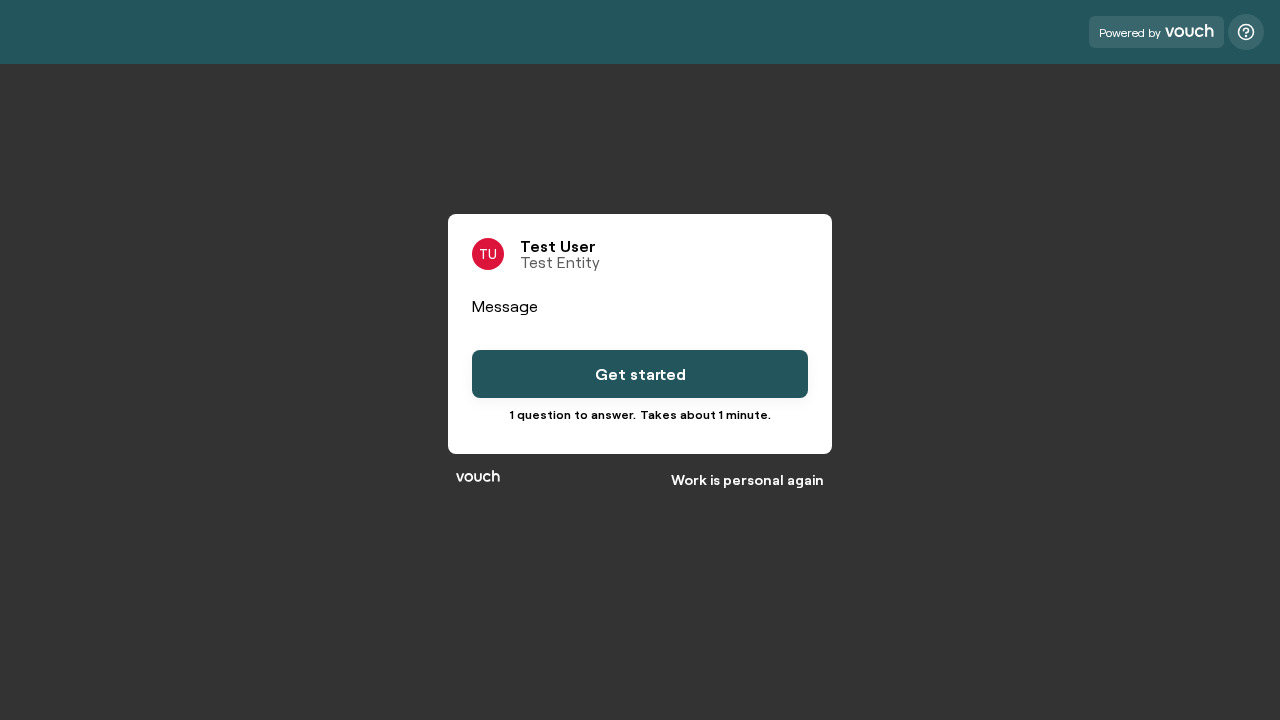 click on "Get started" at bounding box center [640, 374] 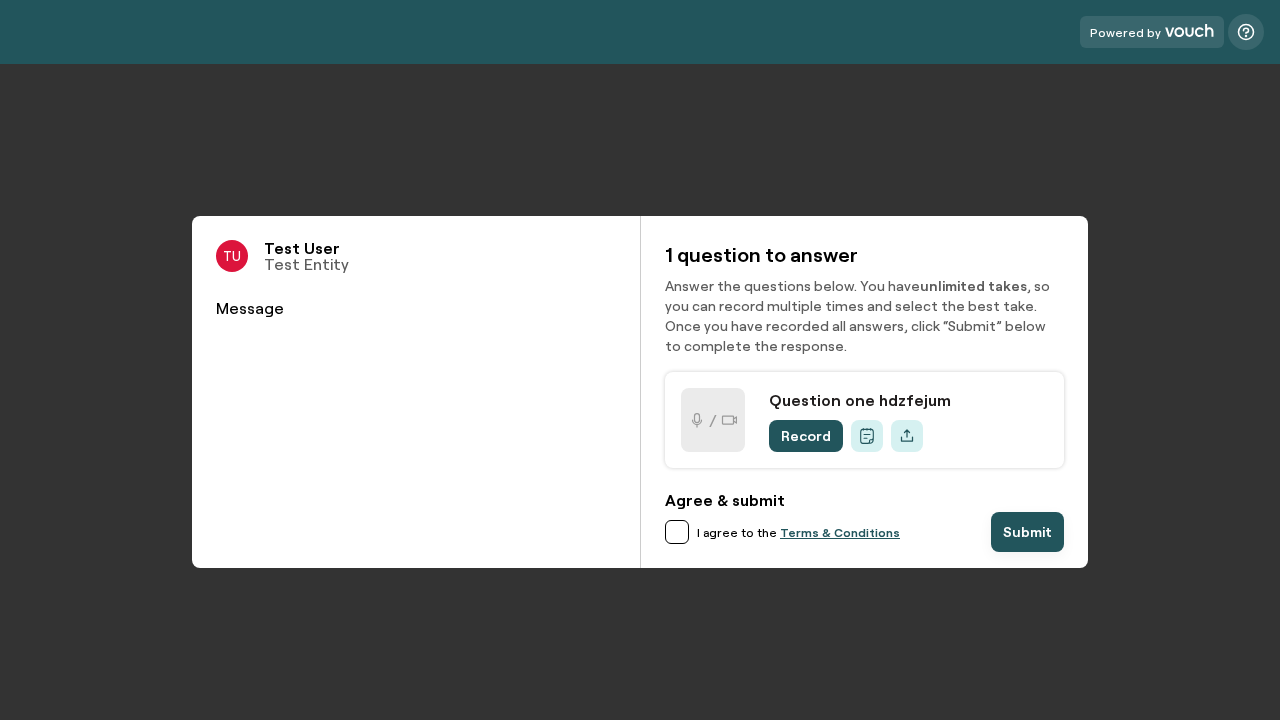 scroll, scrollTop: 0, scrollLeft: 0, axis: both 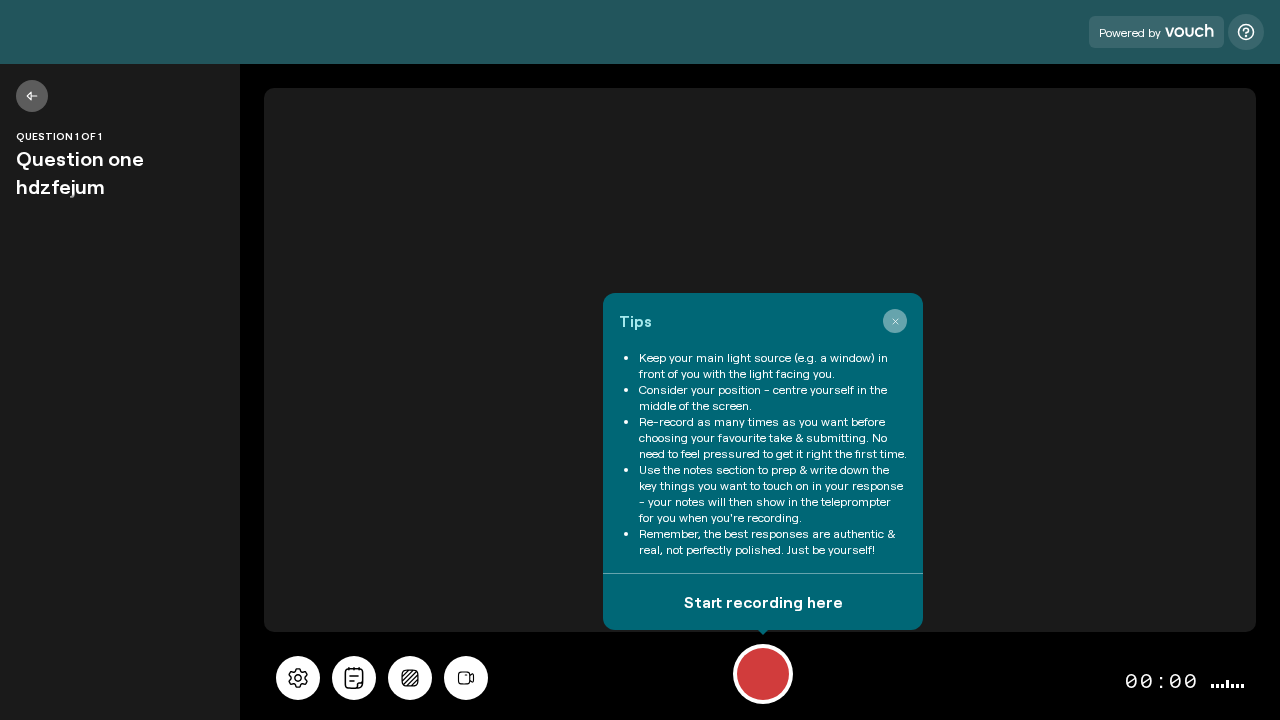 click 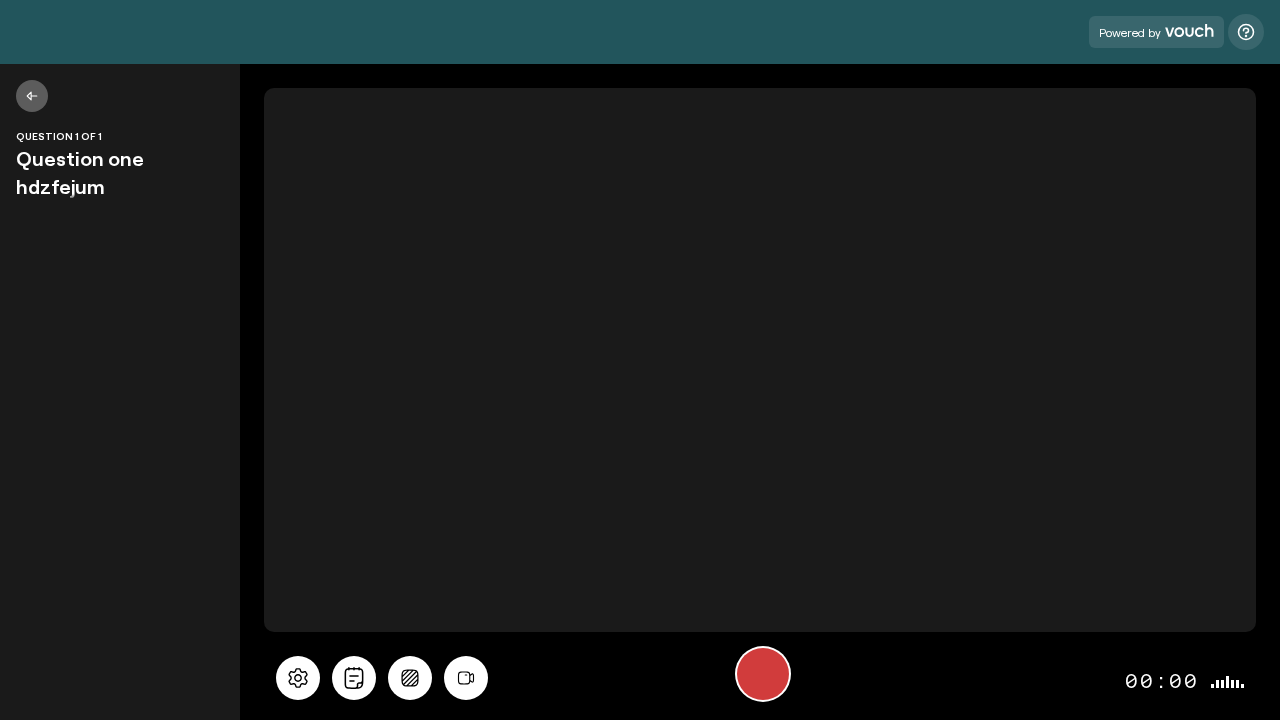 click at bounding box center [763, 674] 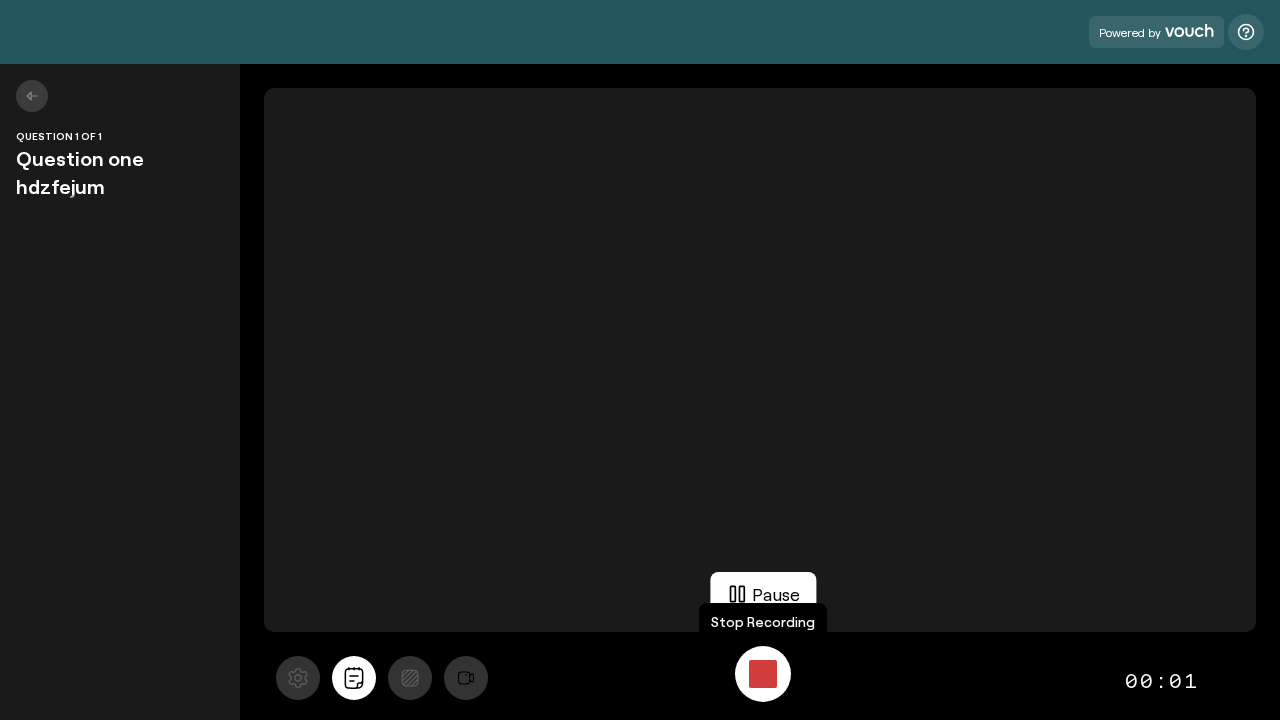 click at bounding box center (763, 674) 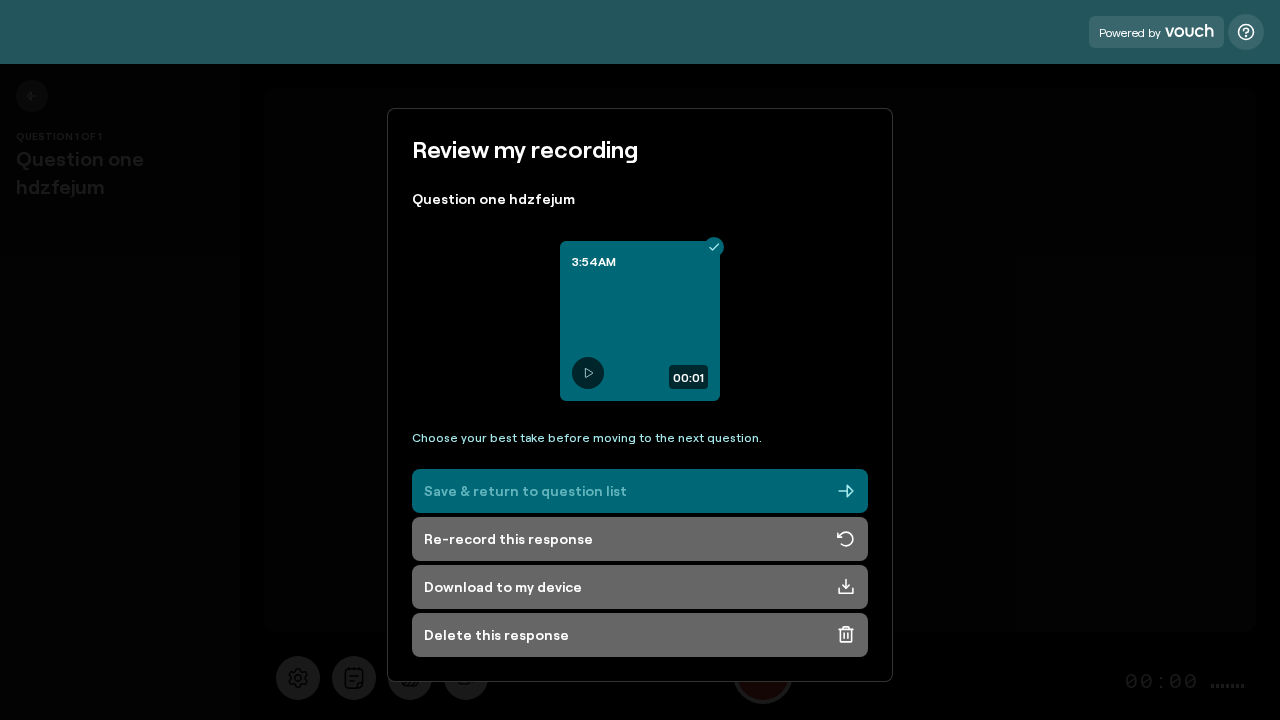 click on "Save & return to question list" at bounding box center (640, 491) 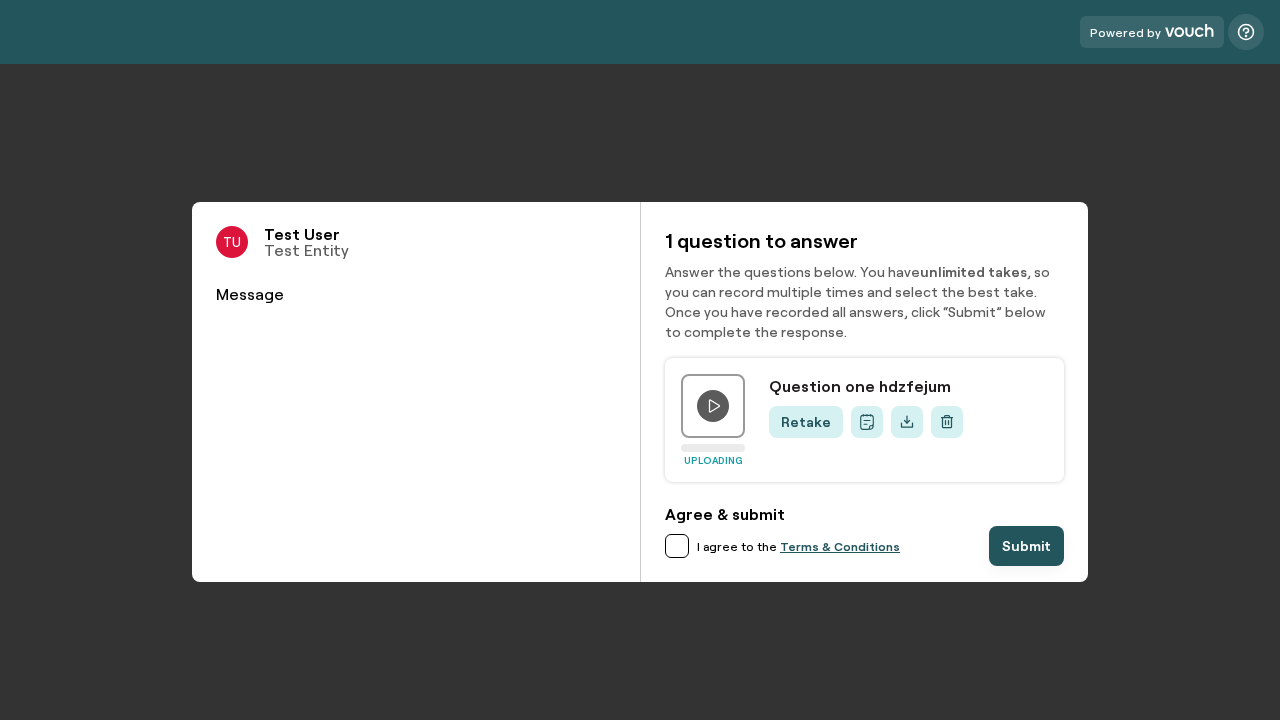 click at bounding box center [677, 546] 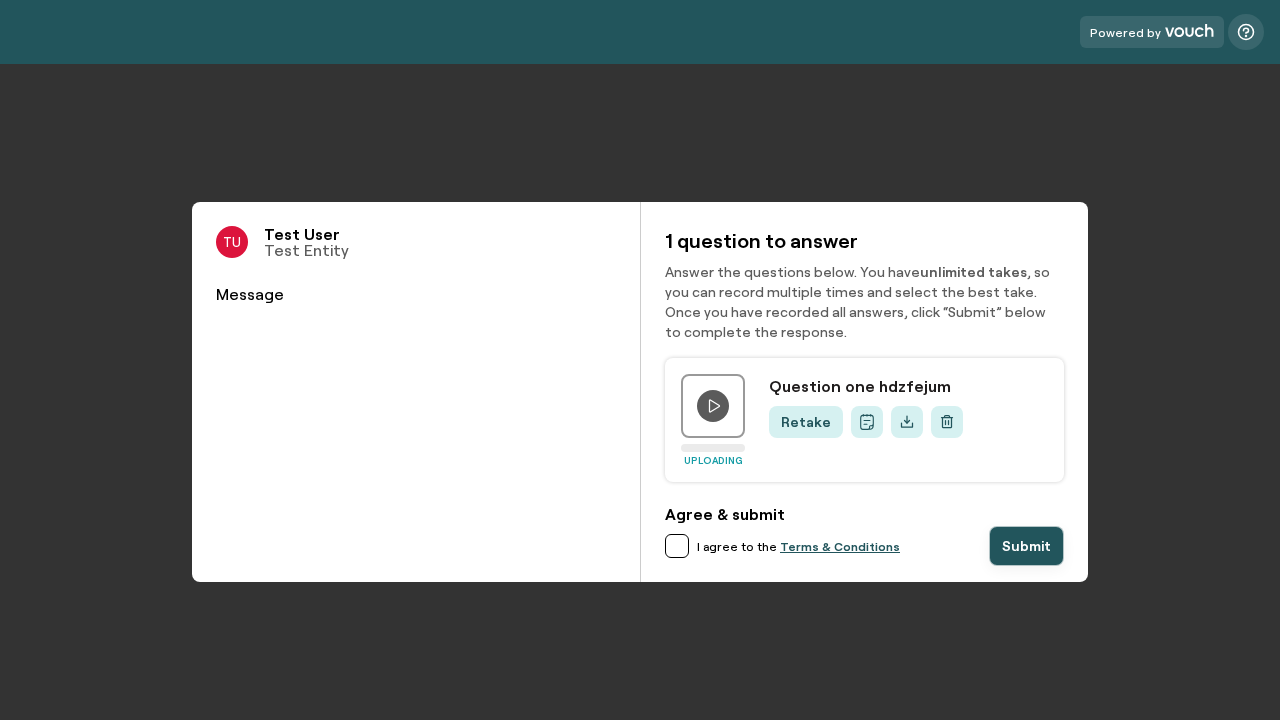 click on "Submit" at bounding box center [1026, 546] 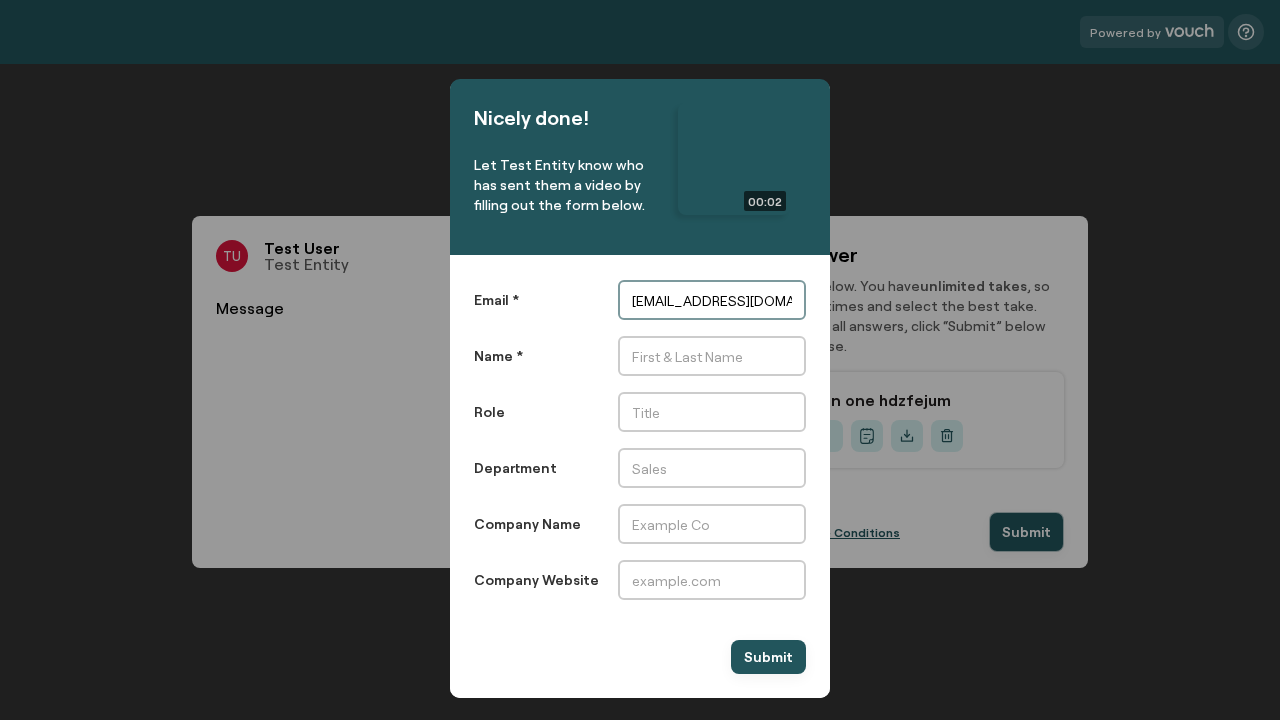 scroll, scrollTop: 0, scrollLeft: 288, axis: horizontal 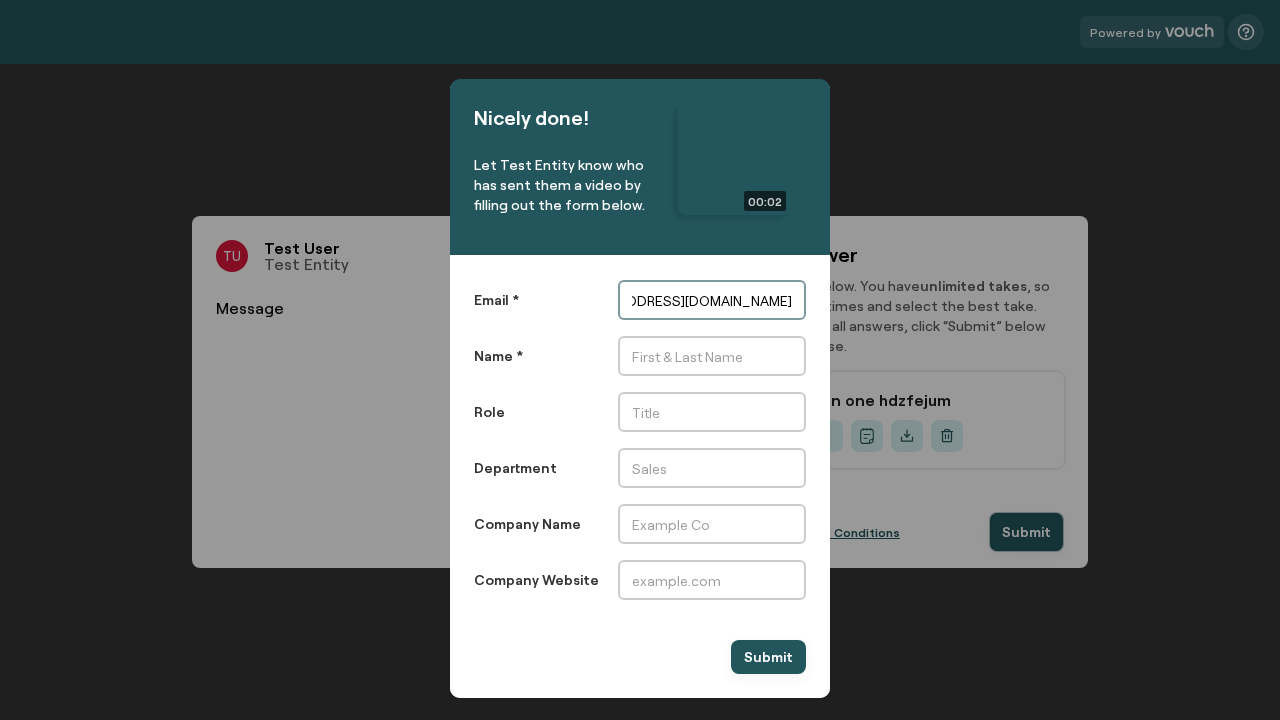 type on "automation+e2e-recorder-robot-hdzfejum@7unudtj3.example.com" 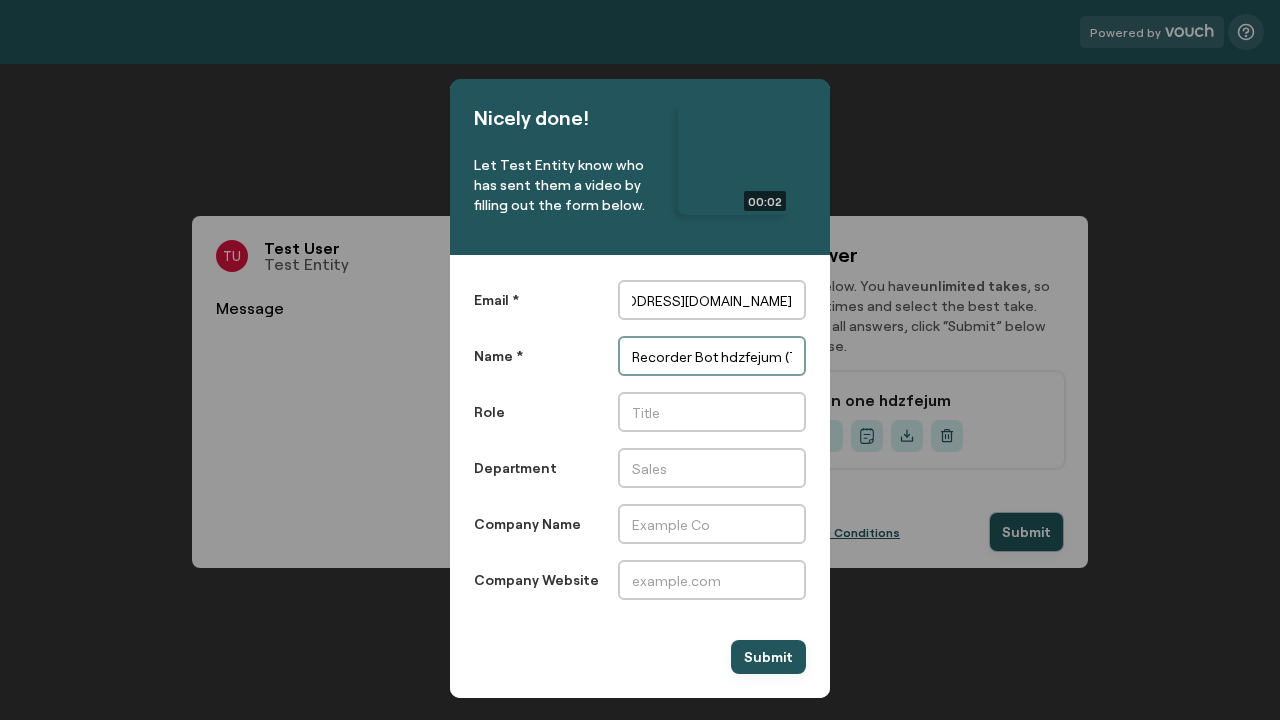 scroll, scrollTop: 0, scrollLeft: 0, axis: both 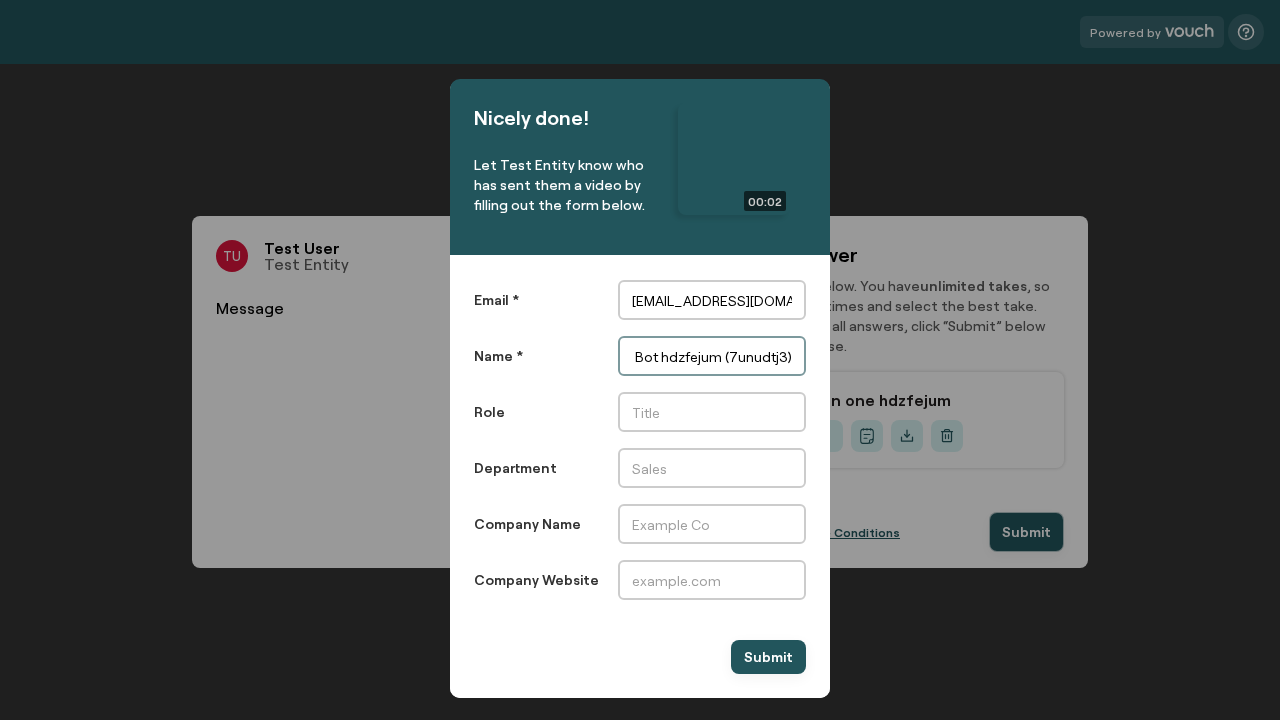type on "Recorder Bot hdzfejum (7unudtj3)" 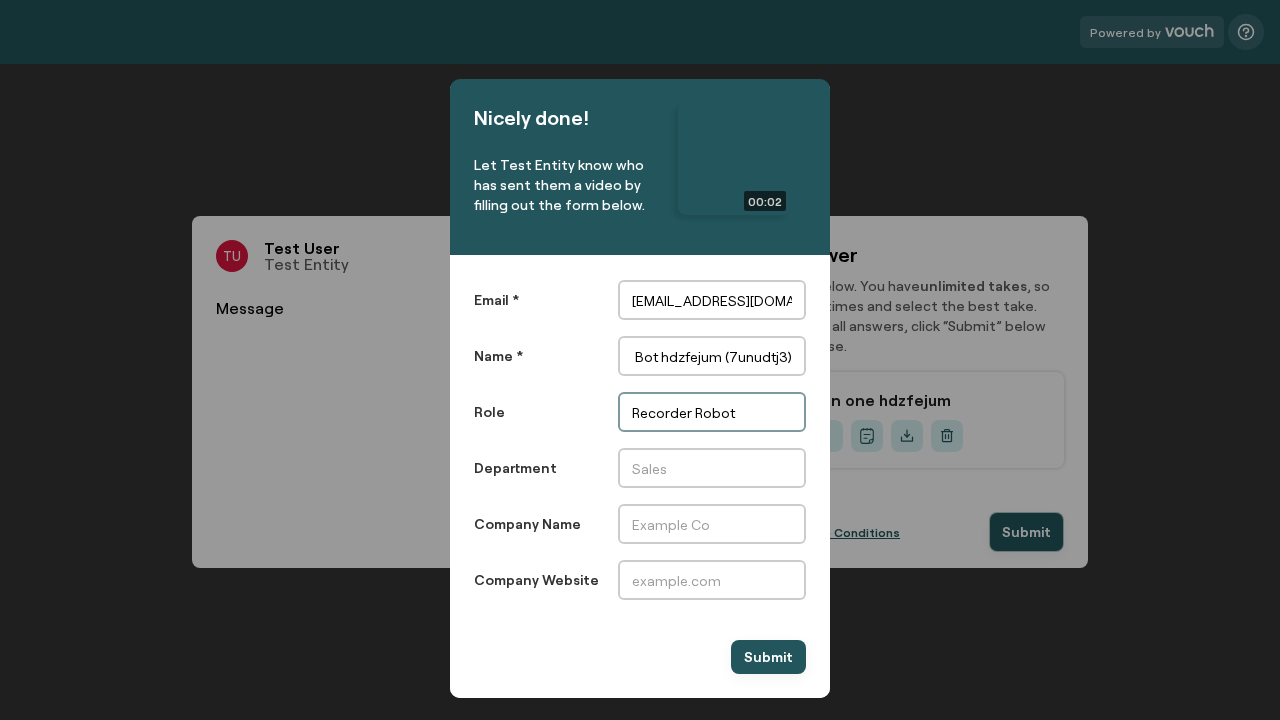 type on "Recorder Robot" 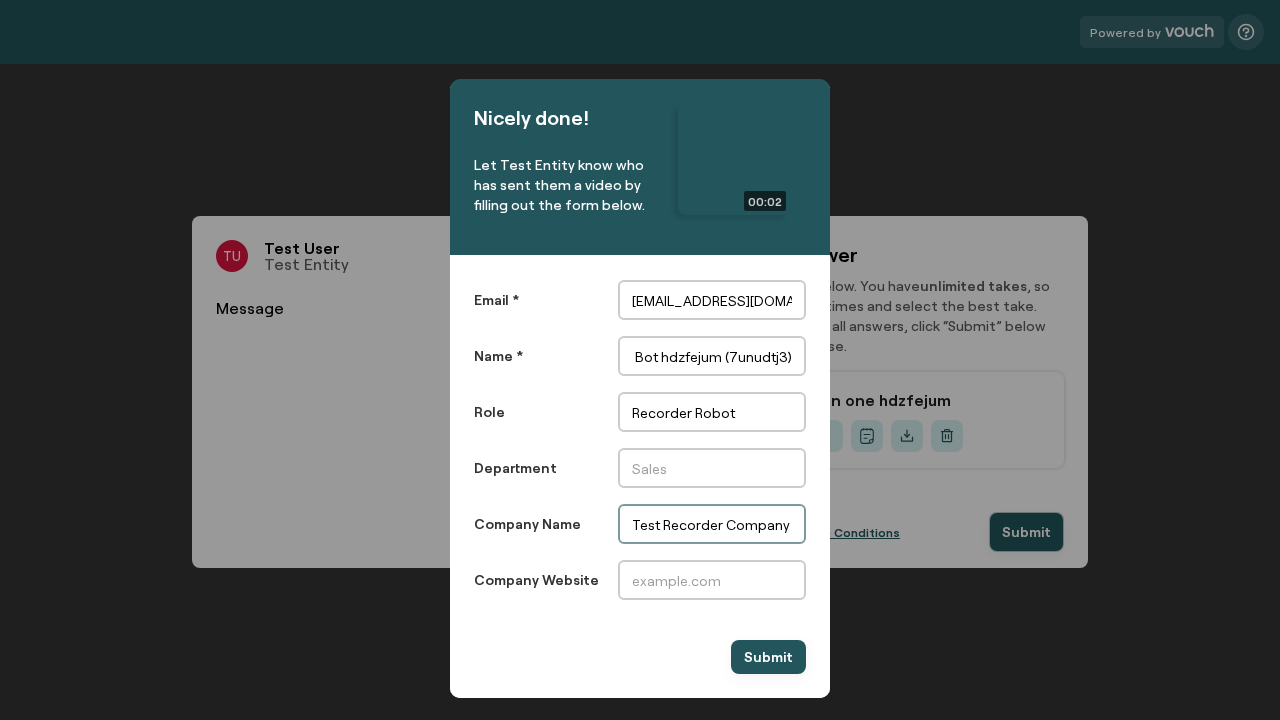 type on "Test Recorder Company (7unudtj3)" 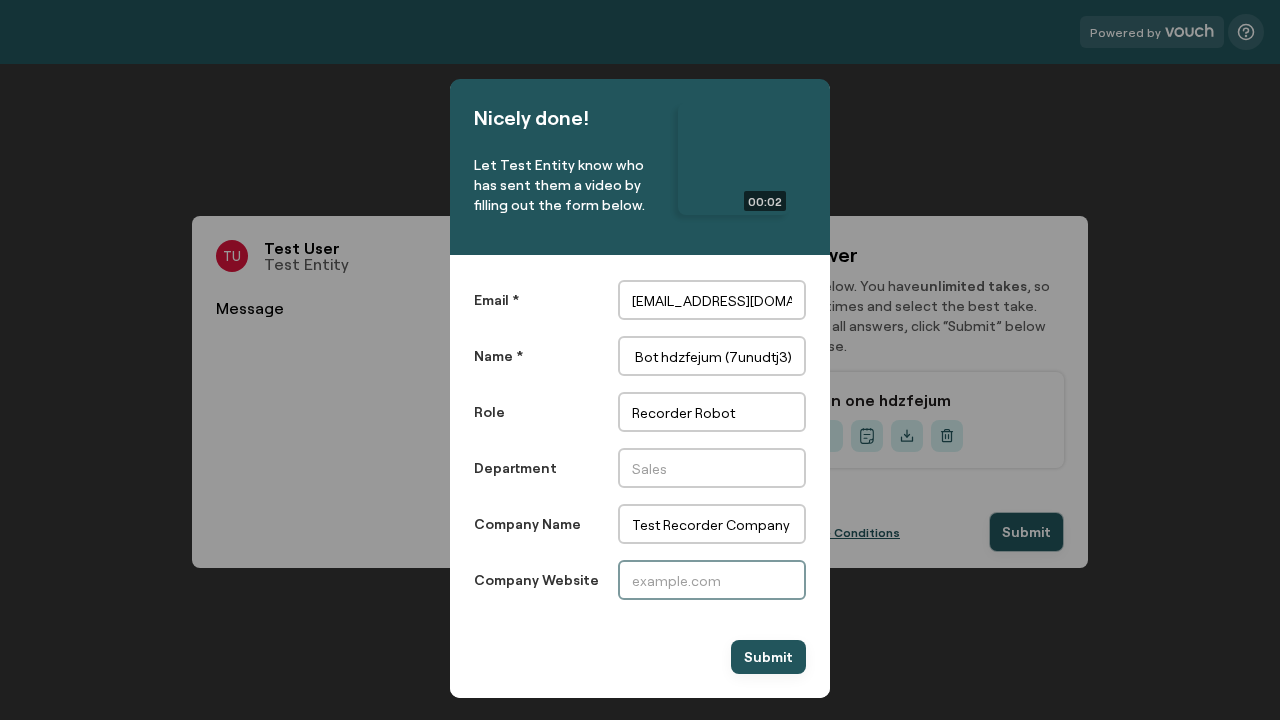 scroll, scrollTop: 0, scrollLeft: 0, axis: both 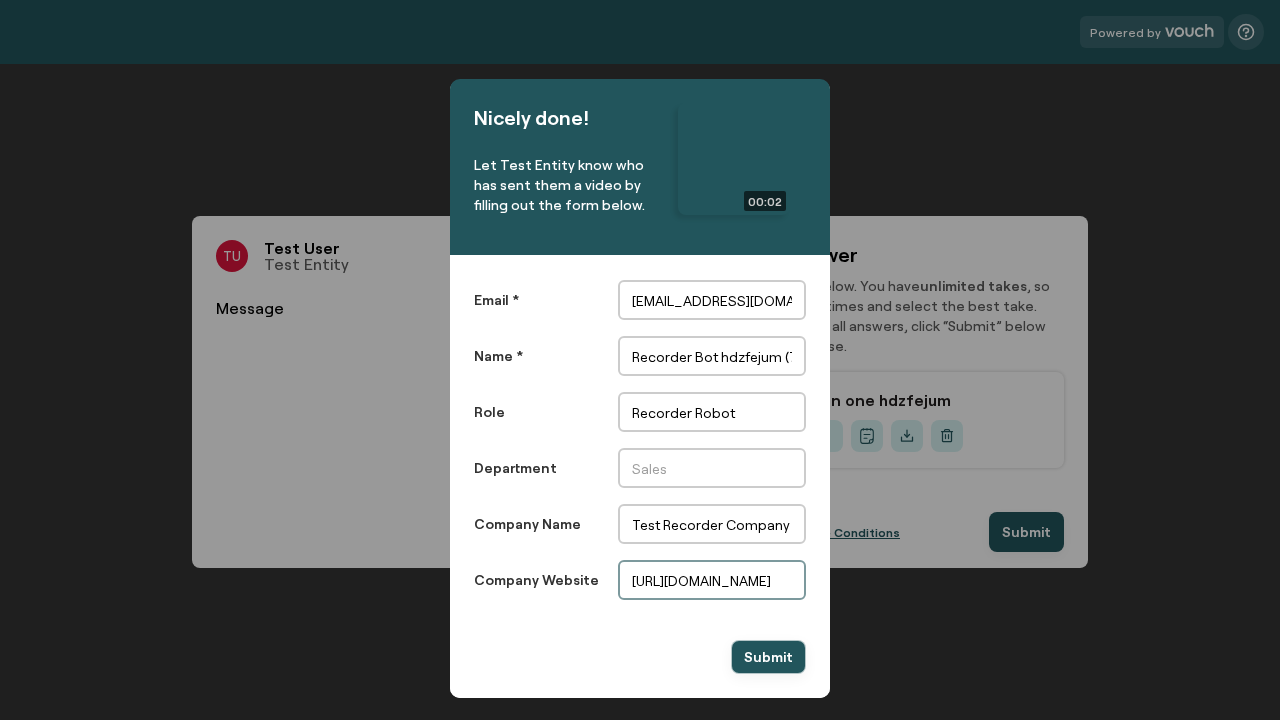 type on "https://7unudtj3.example.com" 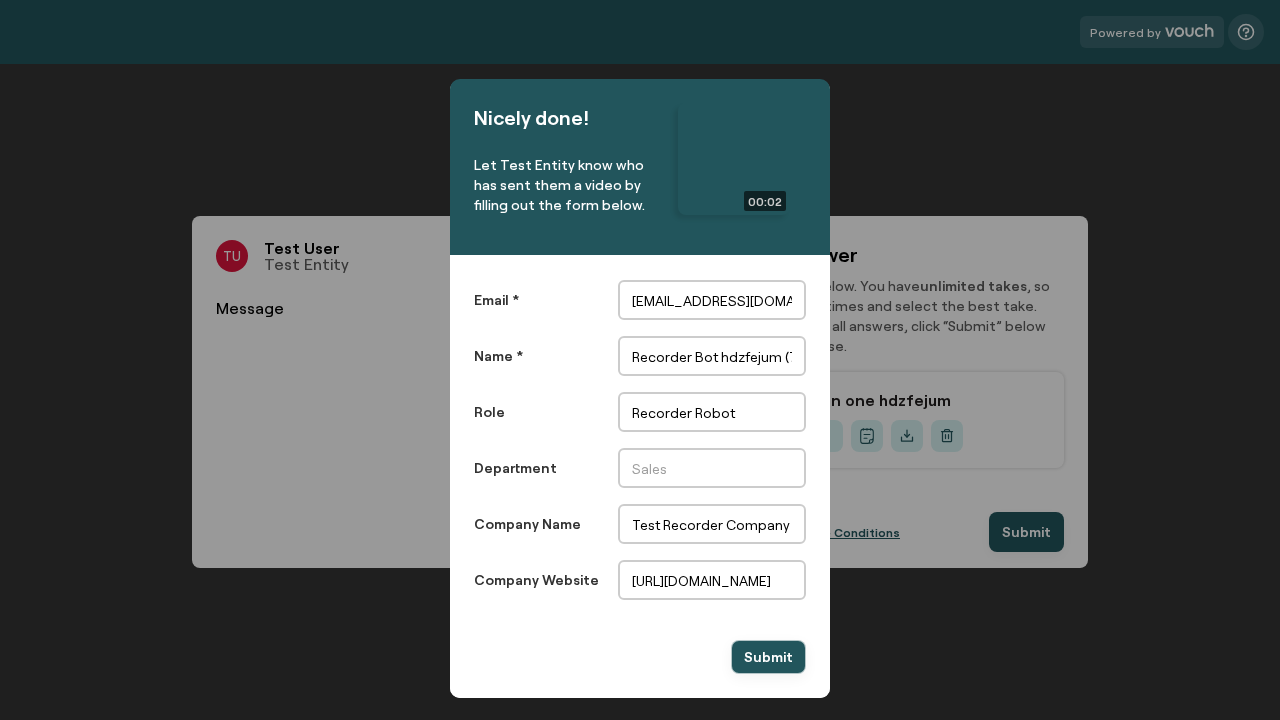 click on "Submit" at bounding box center [768, 657] 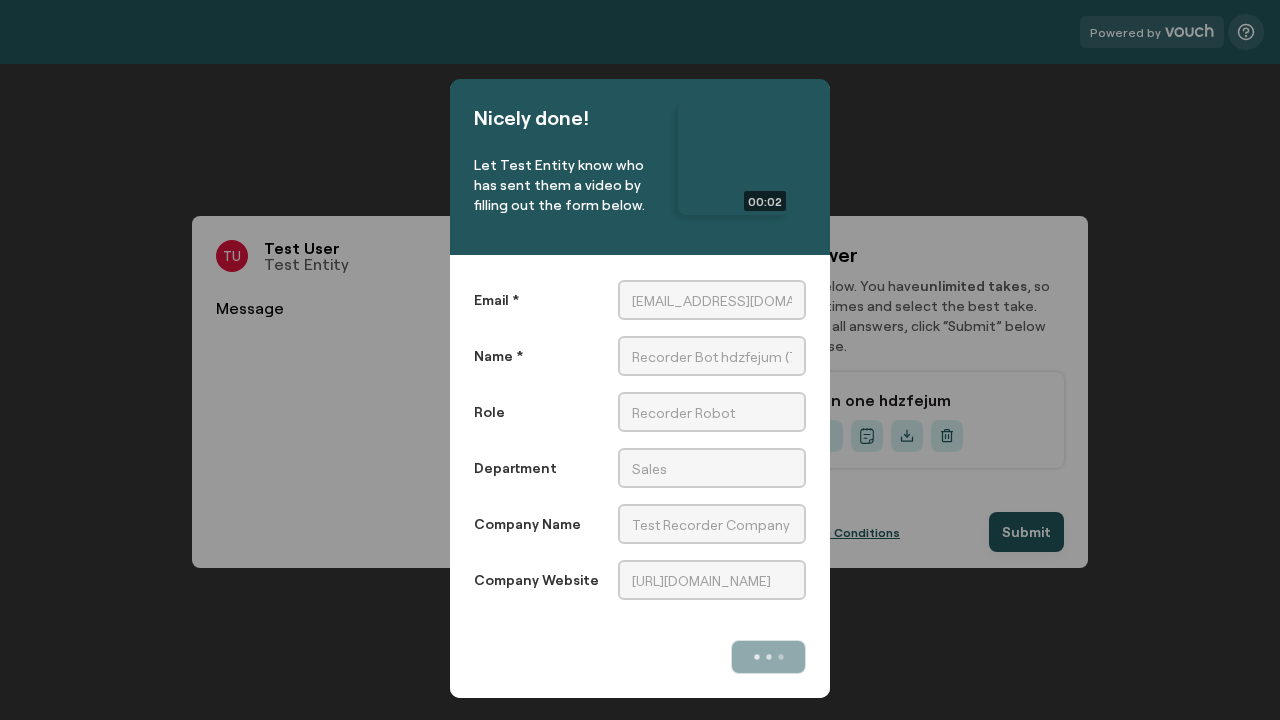 scroll, scrollTop: 0, scrollLeft: 0, axis: both 